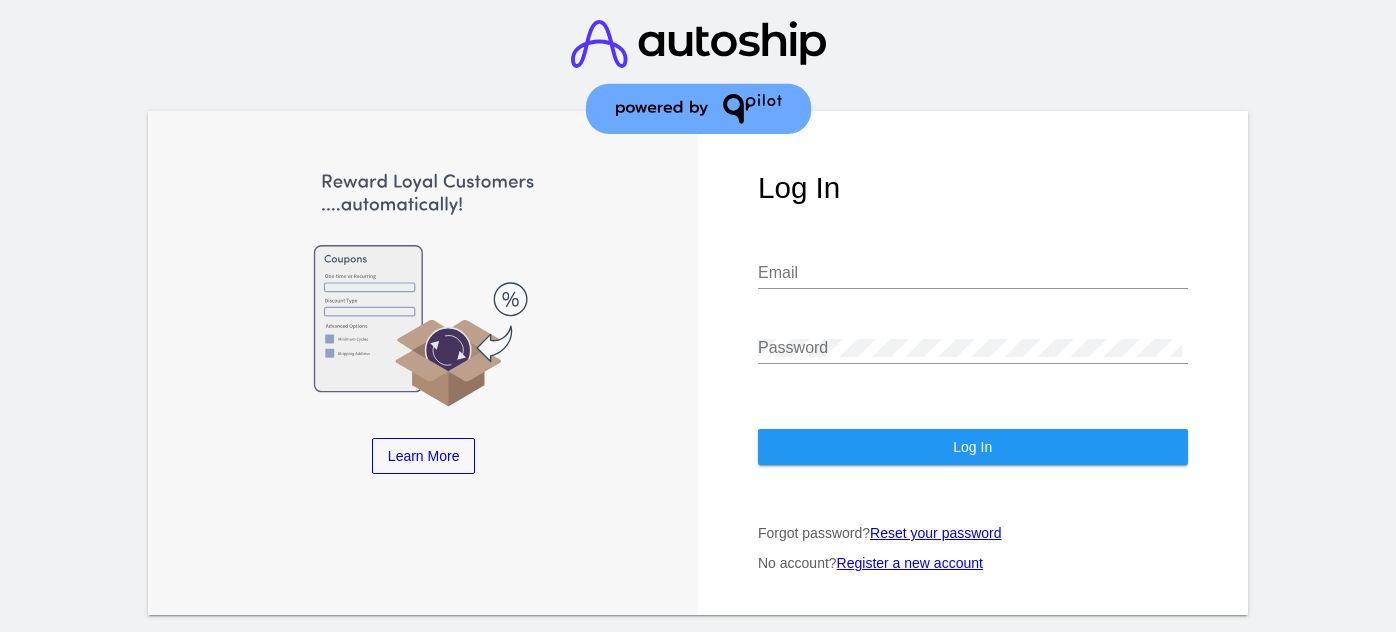 scroll, scrollTop: 0, scrollLeft: 0, axis: both 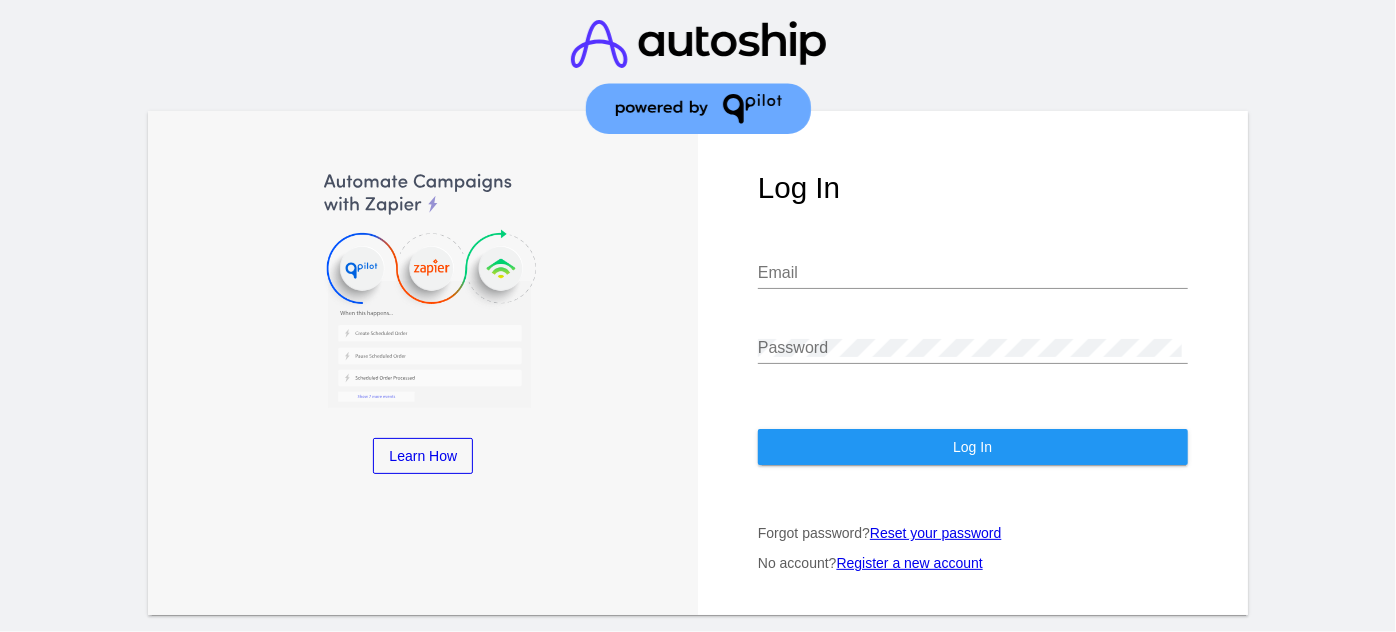 type on "[EMAIL]" 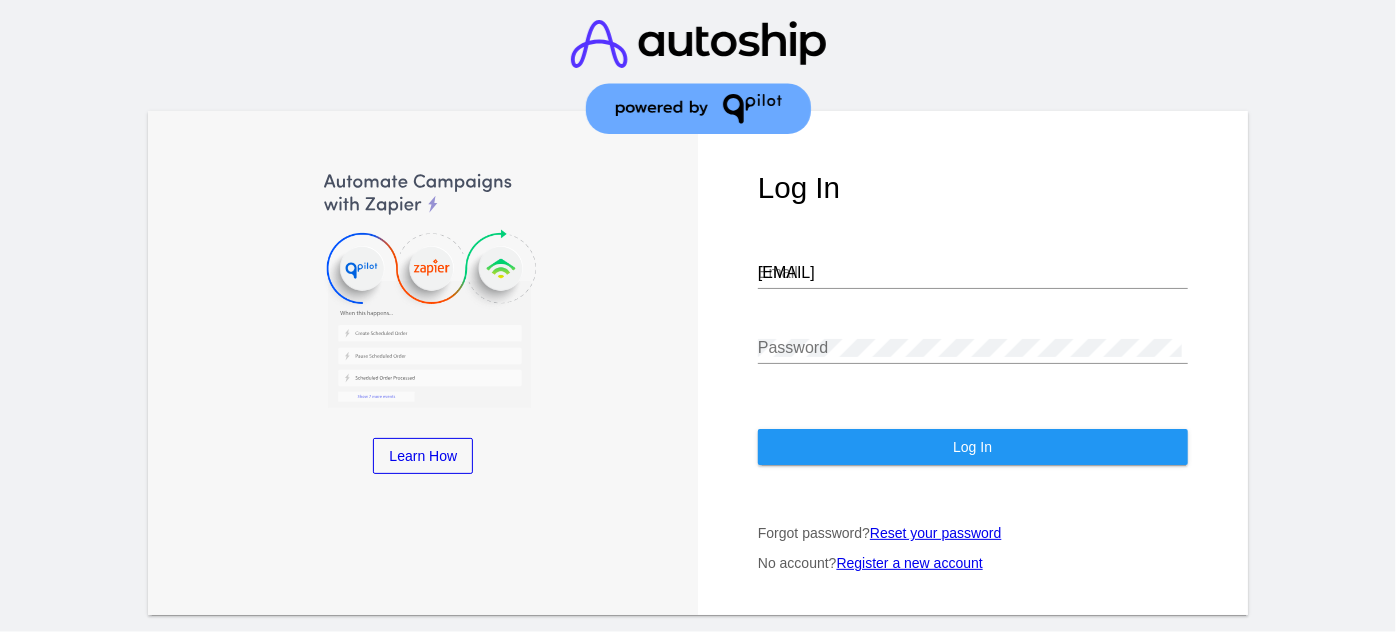 click on "Log In
[EMAIL]
Email
Password
Log In
Forgot password?  Reset your password
No account?  Register a new account" at bounding box center [973, 363] 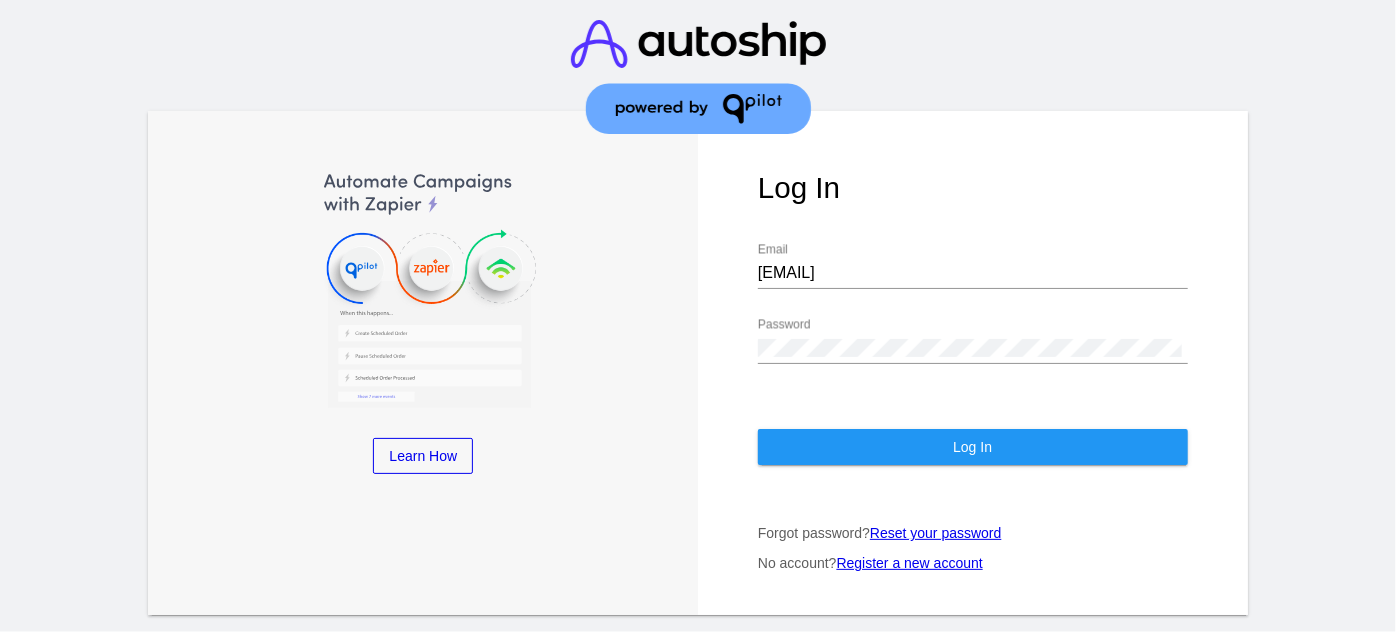 click on "Log In" at bounding box center (973, 447) 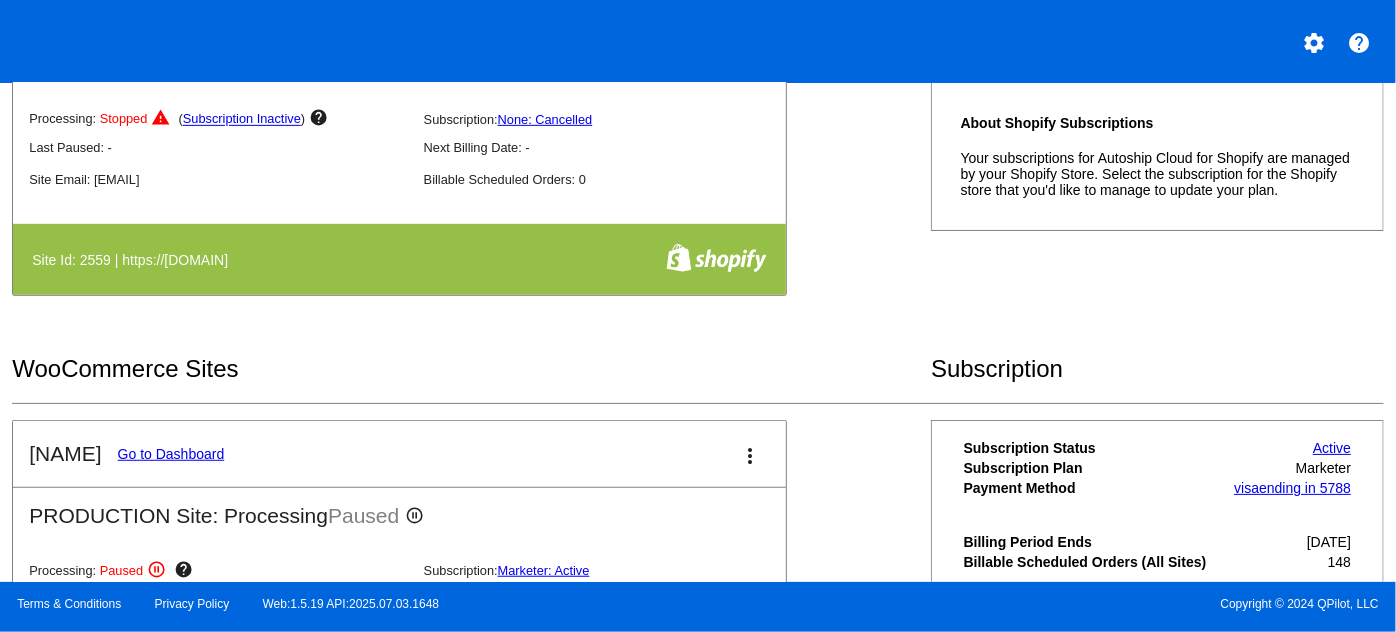 scroll, scrollTop: 0, scrollLeft: 0, axis: both 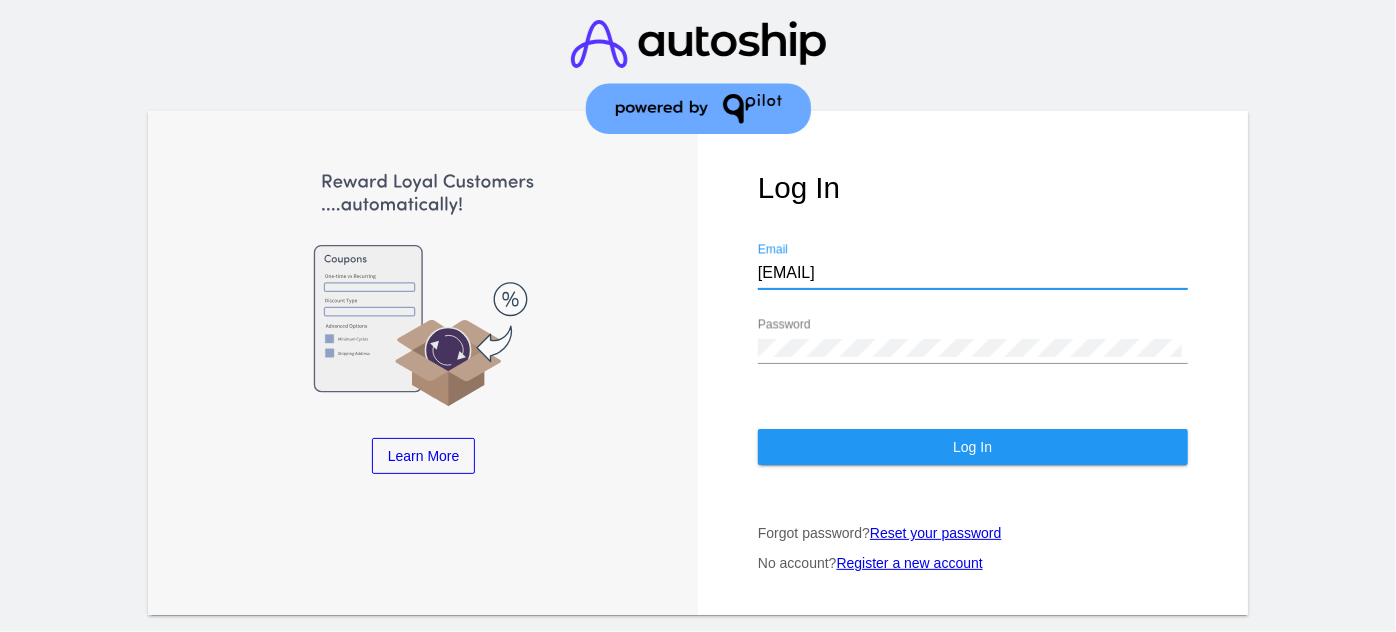 click on "[EMAIL]" at bounding box center (973, 273) 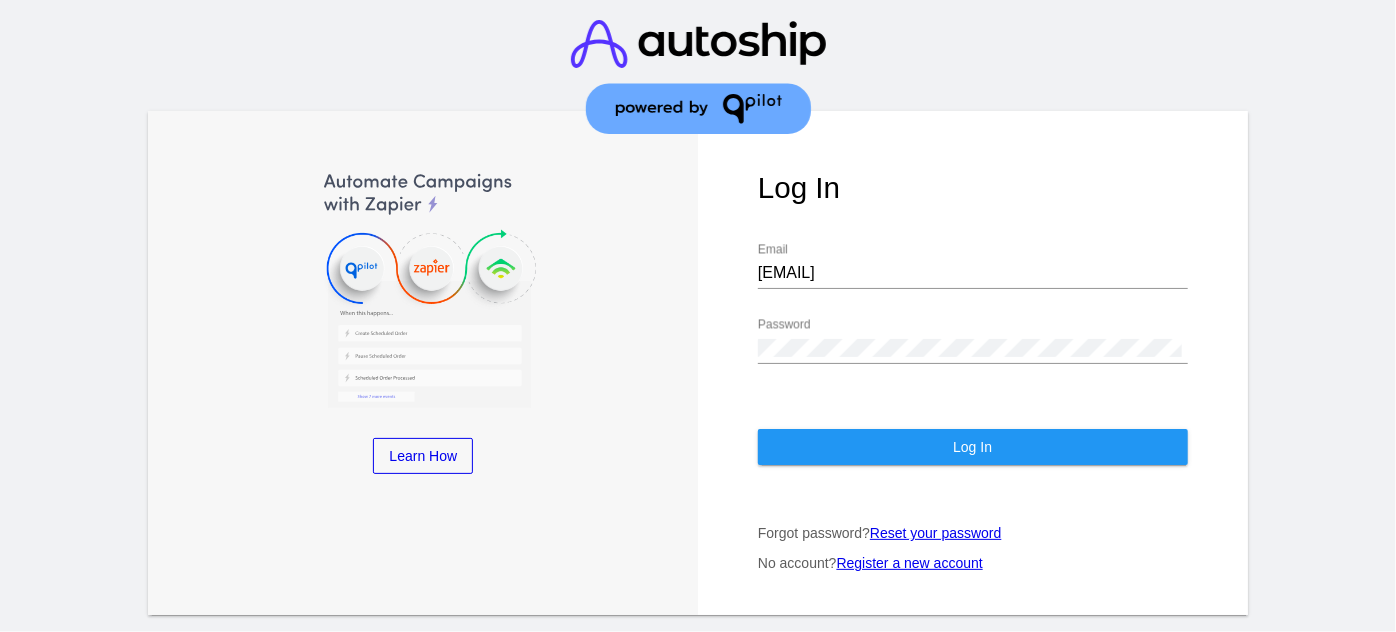 click on "[EMAIL]
Email" at bounding box center (973, 266) 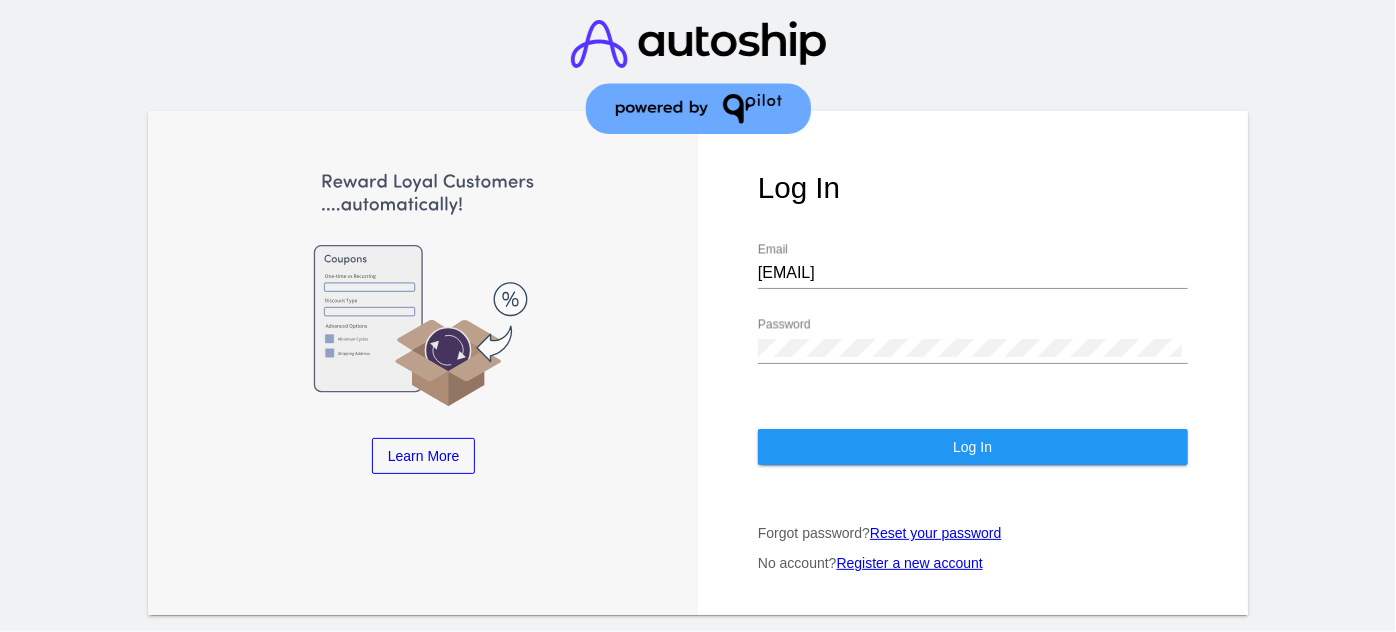 click on "Log In
CHLOE22@GMAIL.COM
Email
Password
Log In
Forgot password?  Reset your password
No account?  Register a new account" at bounding box center [973, 363] 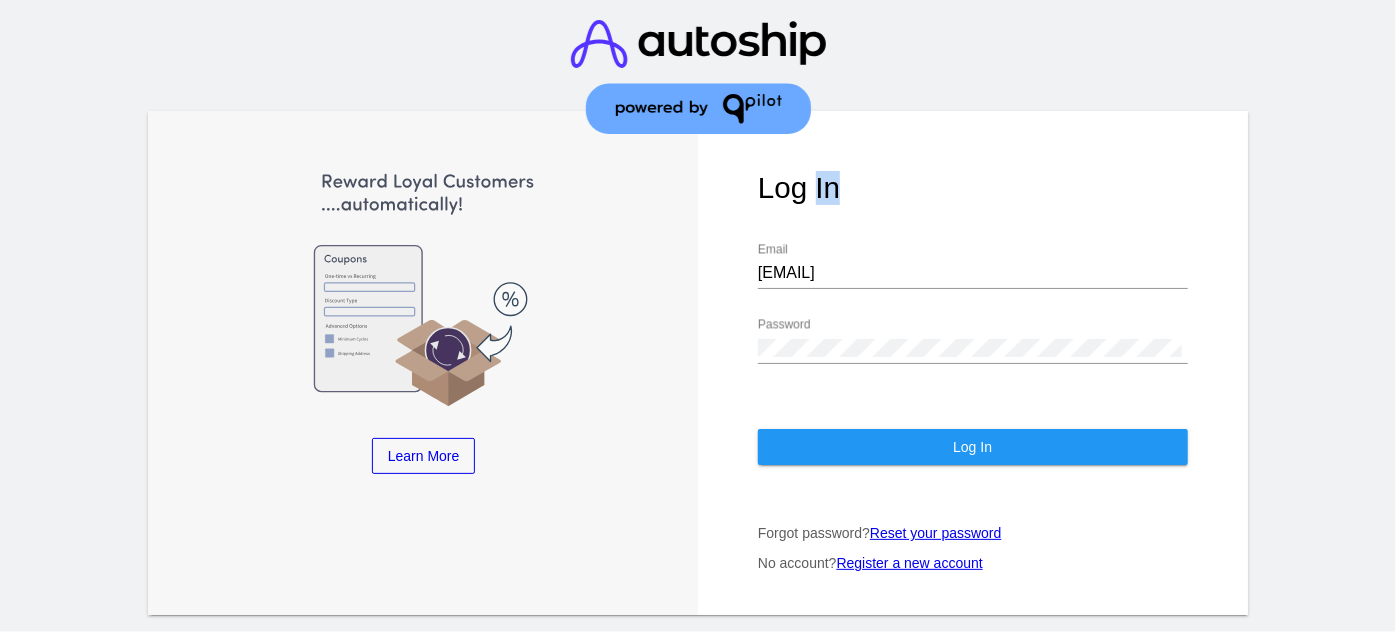 click on "Log In
CHLOE22@GMAIL.COM
Email
Password
Log In
Forgot password?  Reset your password
No account?  Register a new account" at bounding box center [973, 363] 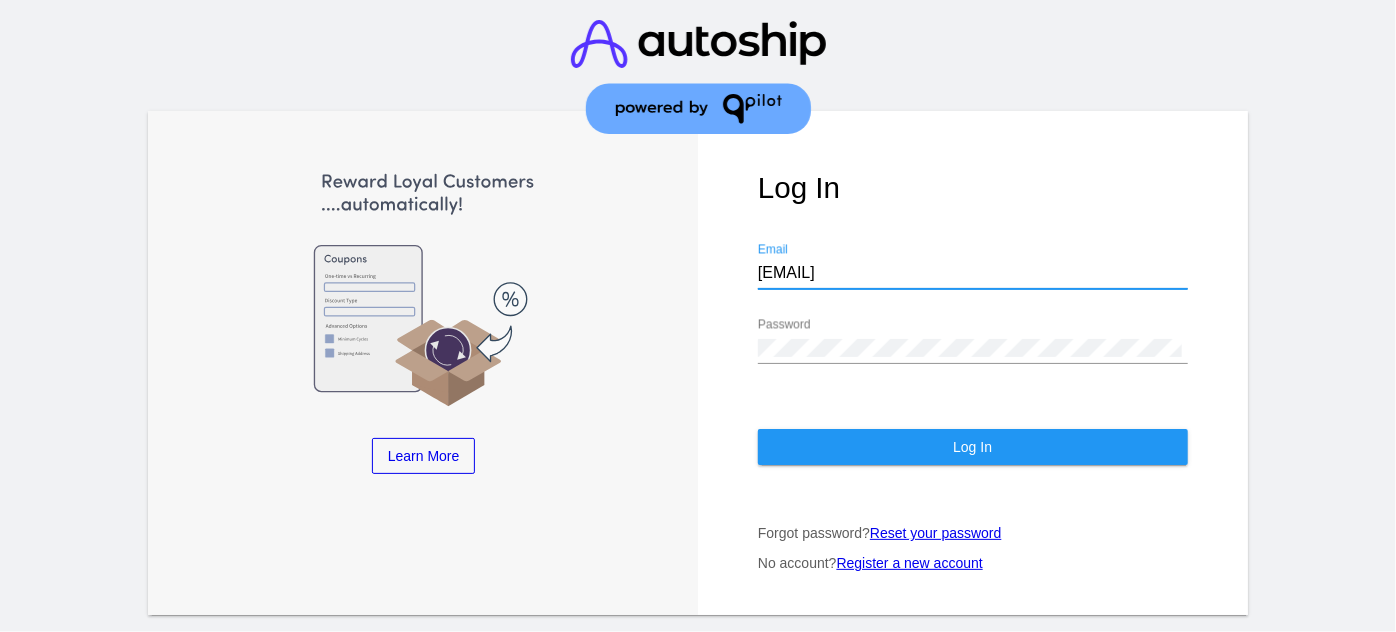 click on "CHLOE22@GMAIL.COM" at bounding box center (973, 273) 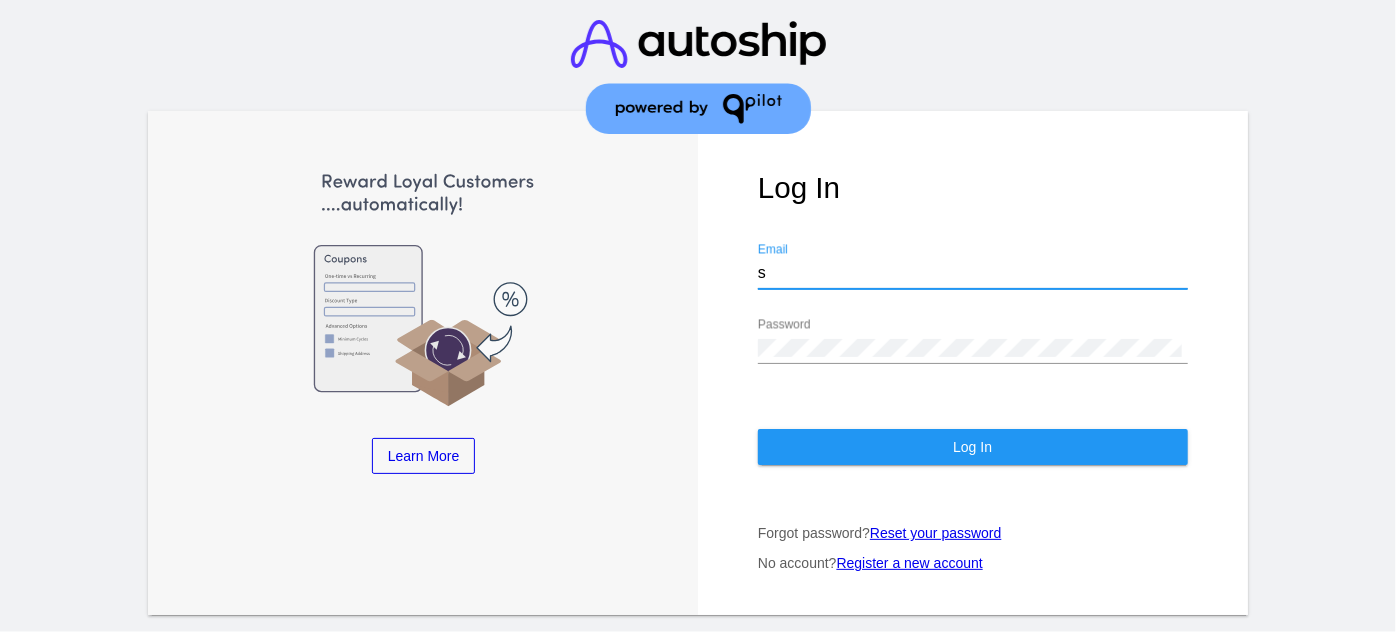 click on "s" at bounding box center (973, 273) 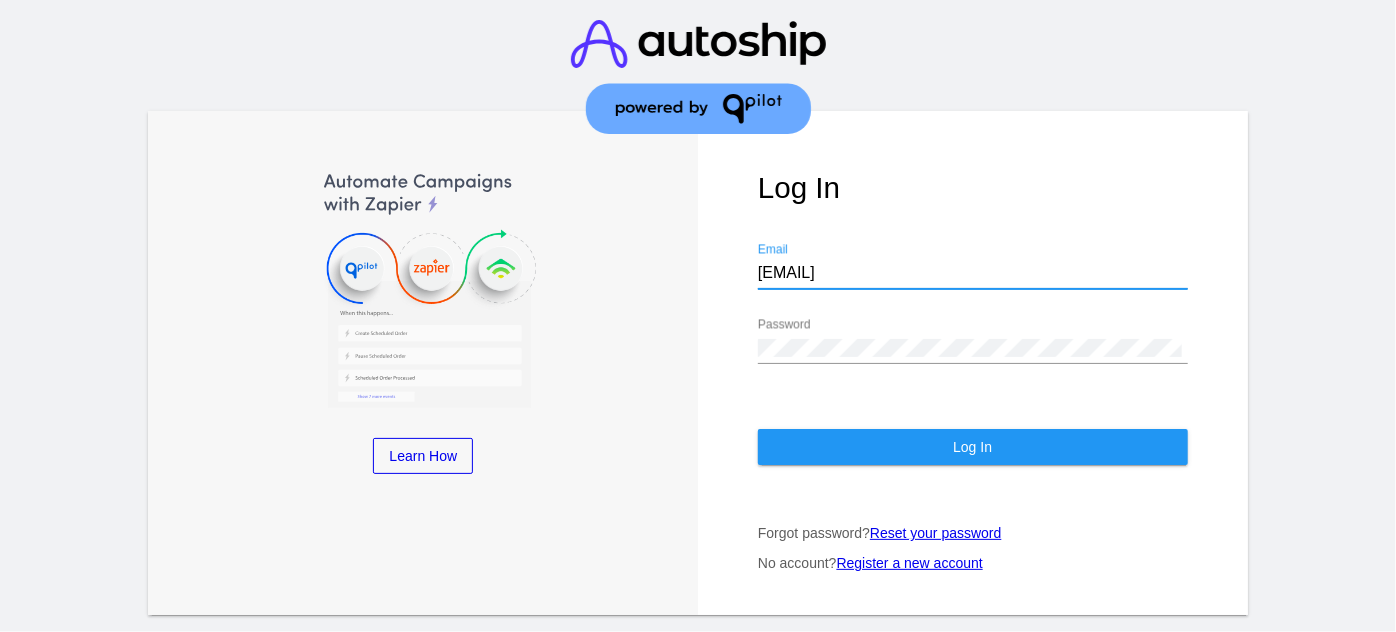 click on "Password" at bounding box center [973, 341] 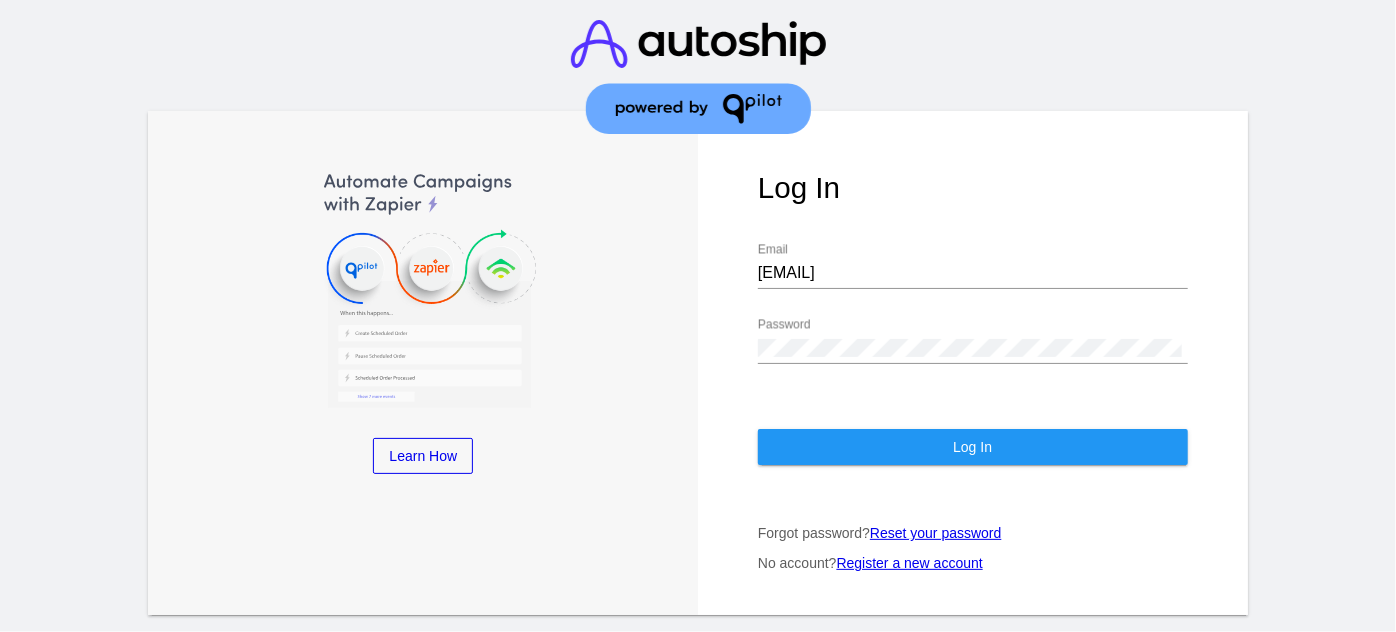 click on "Log In
support@parternsinthecloud.com
Email
Password
Log In
Forgot password?  Reset your password
No account?  Register a new account" at bounding box center (973, 363) 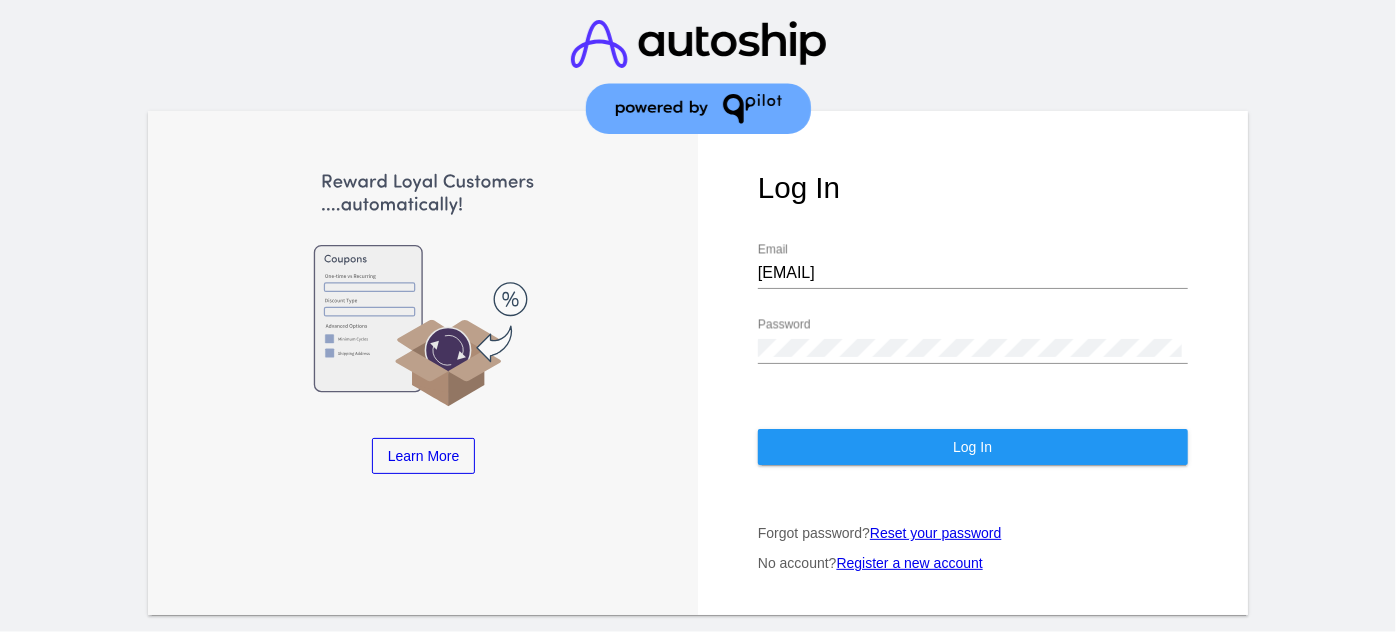 click on "Log In
support@parternsinthecloud.com
Email
Password
Log In
Forgot password?  Reset your password
No account?  Register a new account" at bounding box center [973, 363] 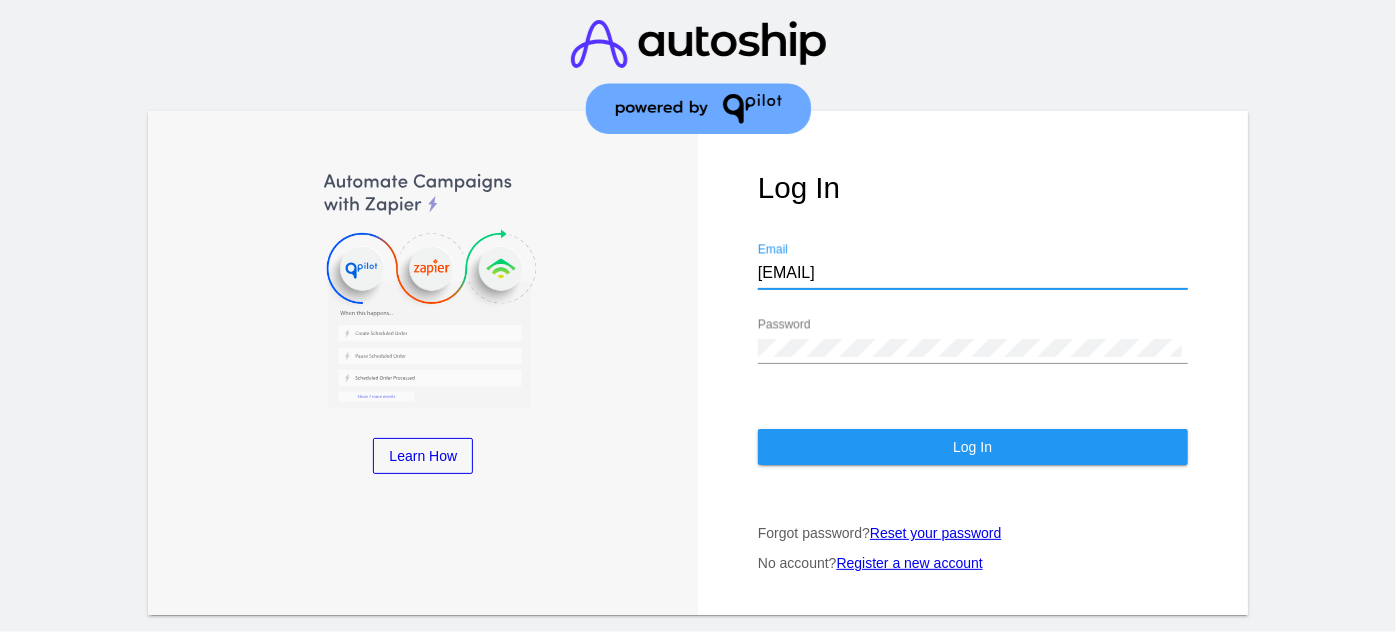 click on "Log In" at bounding box center [973, 447] 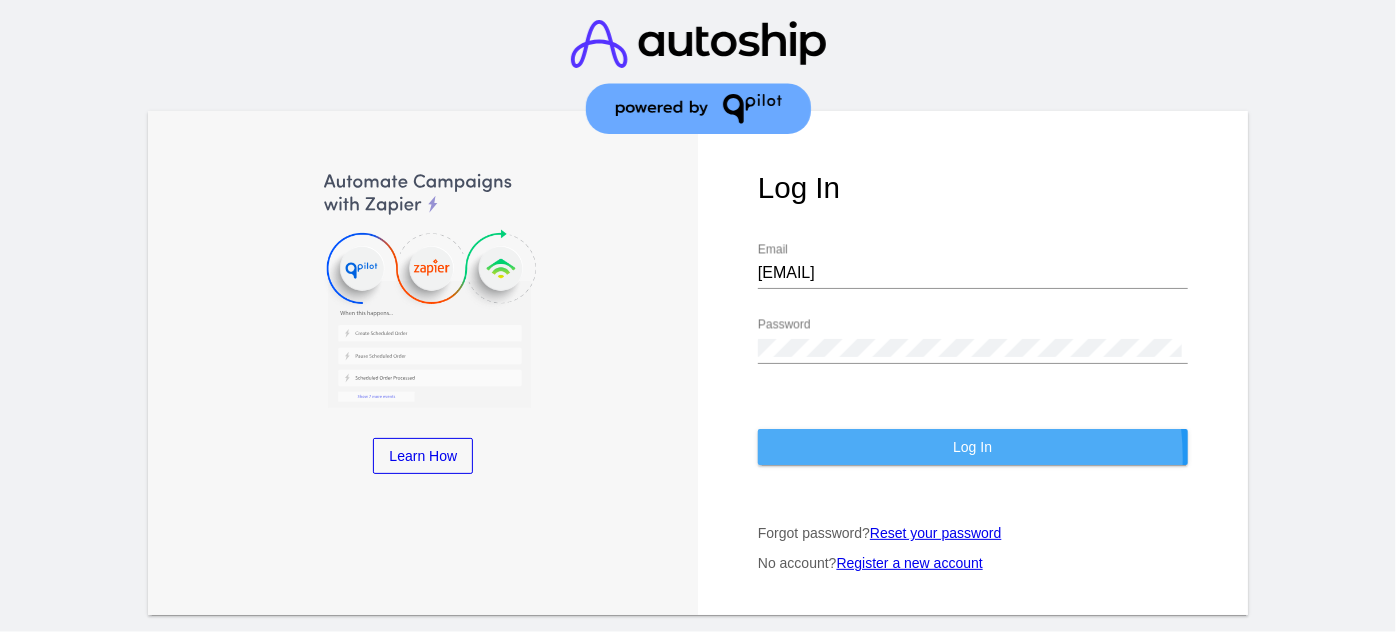 click on "Log In" at bounding box center (973, 447) 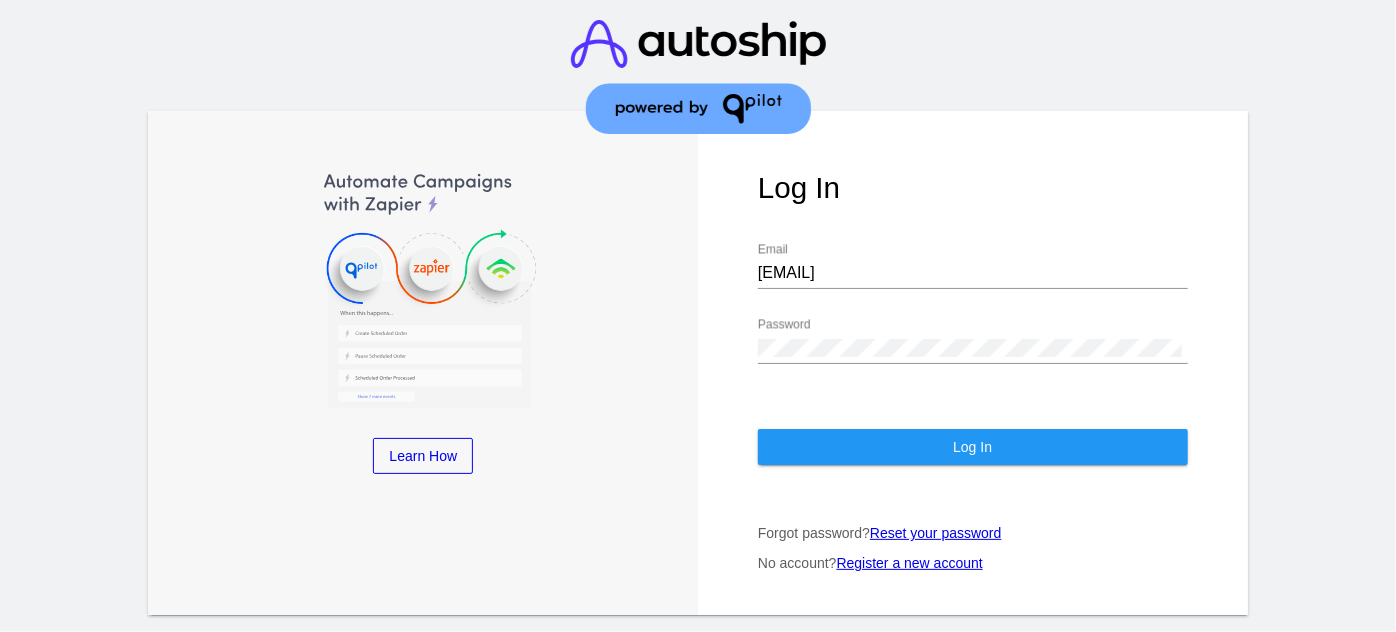 click on "Password" at bounding box center [973, 341] 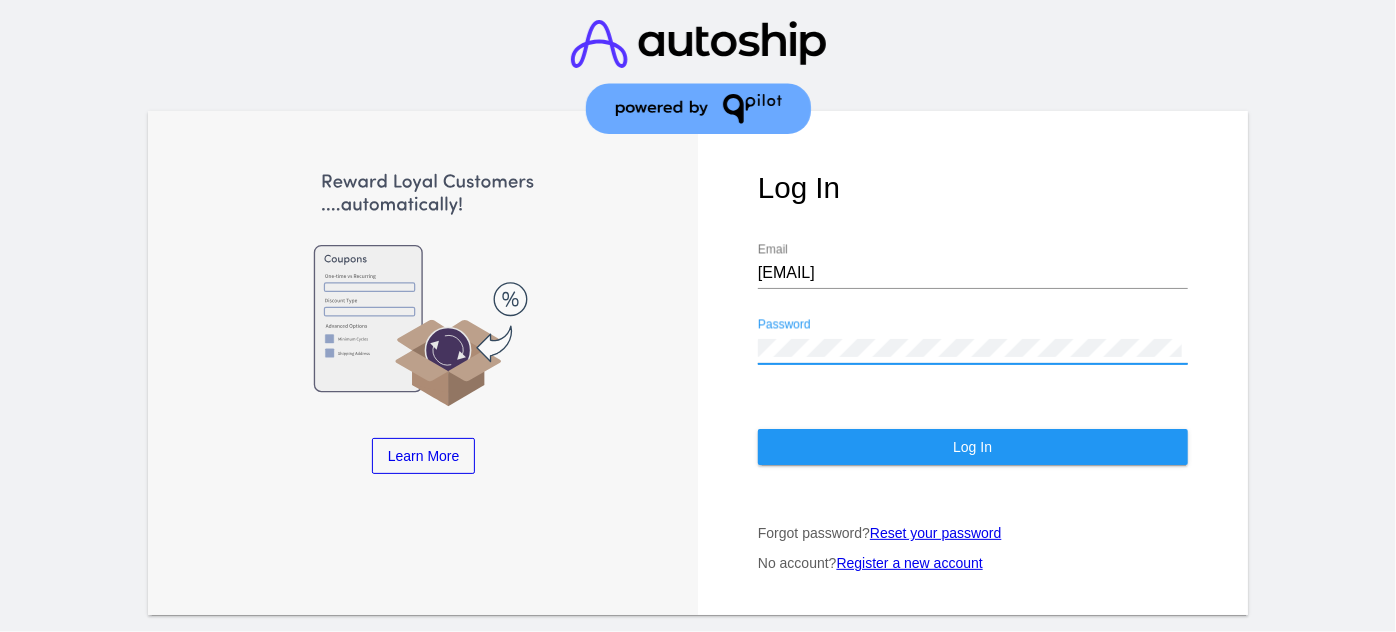 click on "Log In" at bounding box center (973, 447) 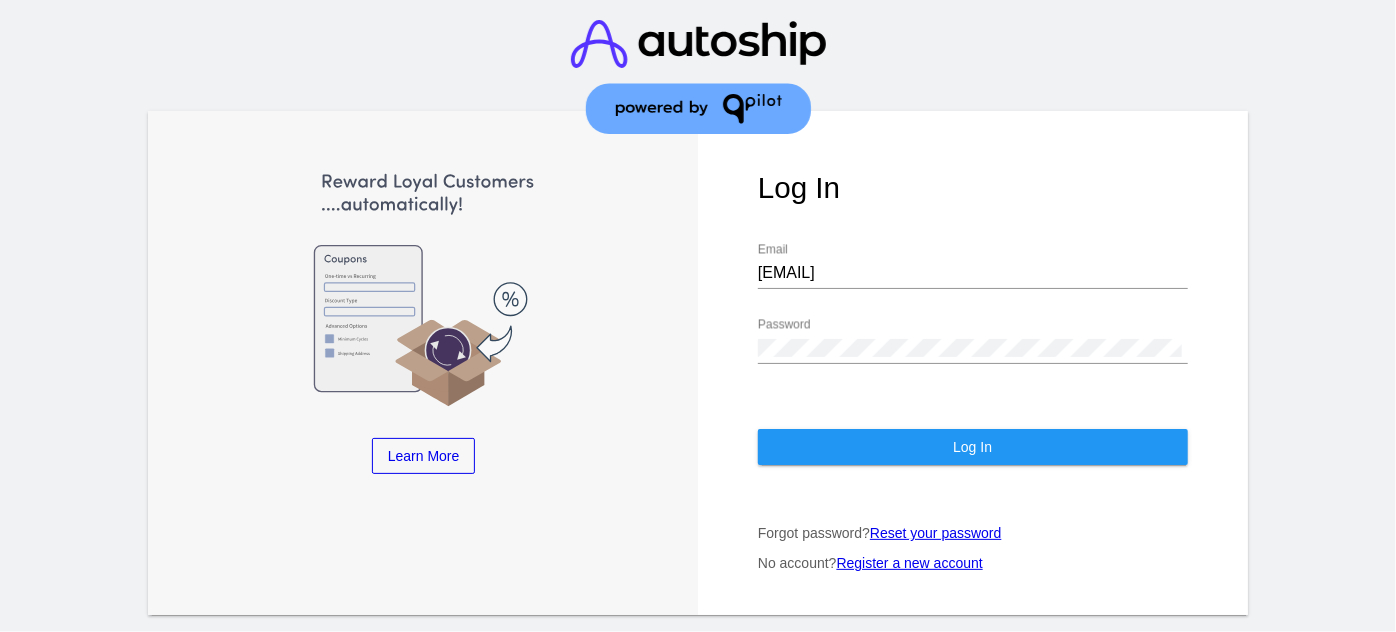 click on "support@parternsinthecloud.cloud" at bounding box center [973, 273] 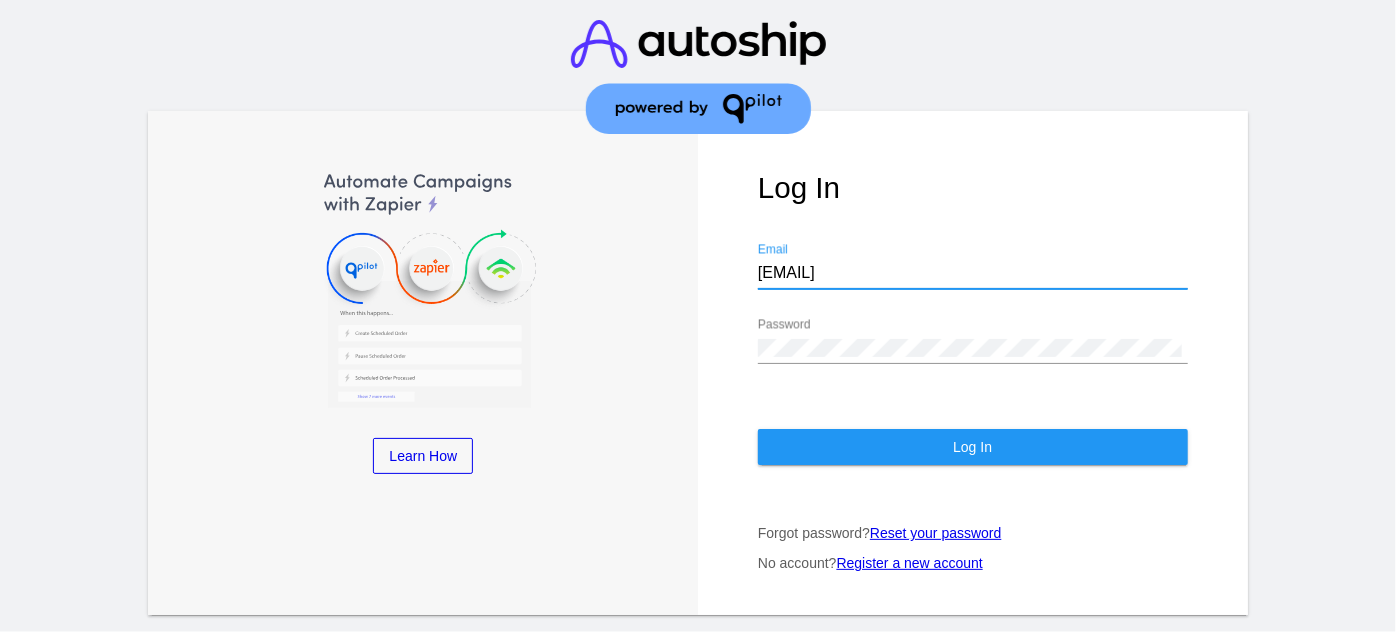 type on "support@parternsinthecloud.com" 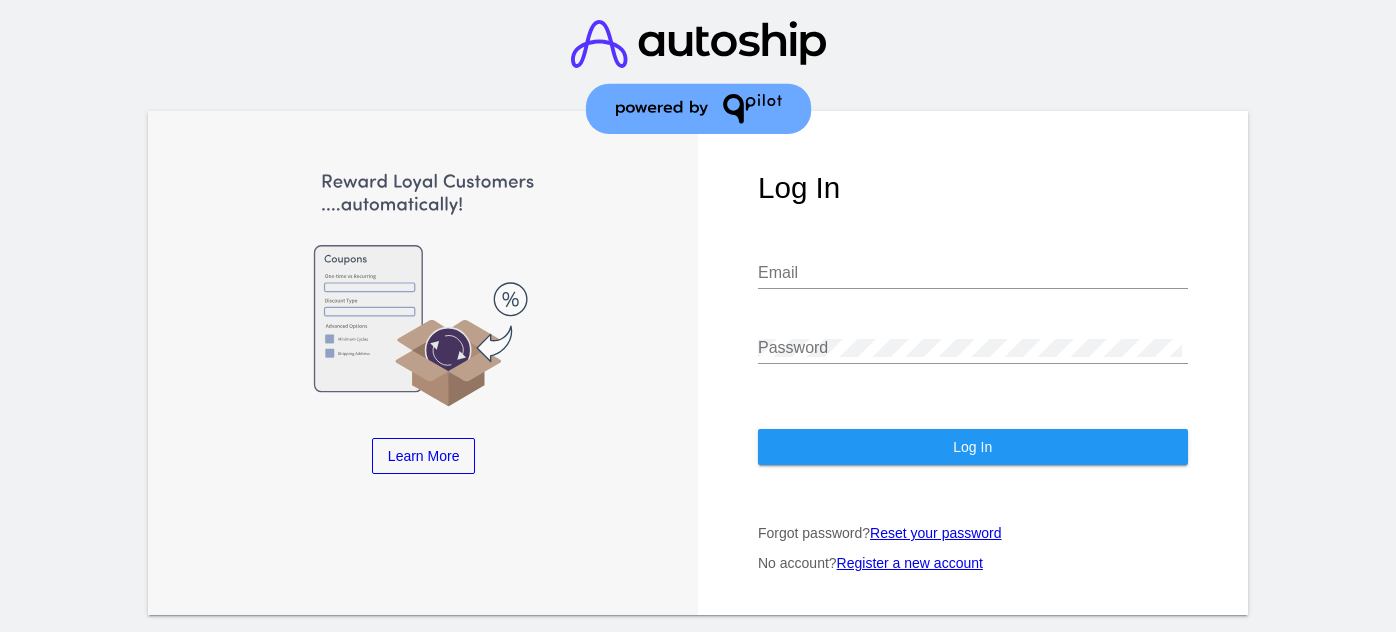 scroll, scrollTop: 0, scrollLeft: 0, axis: both 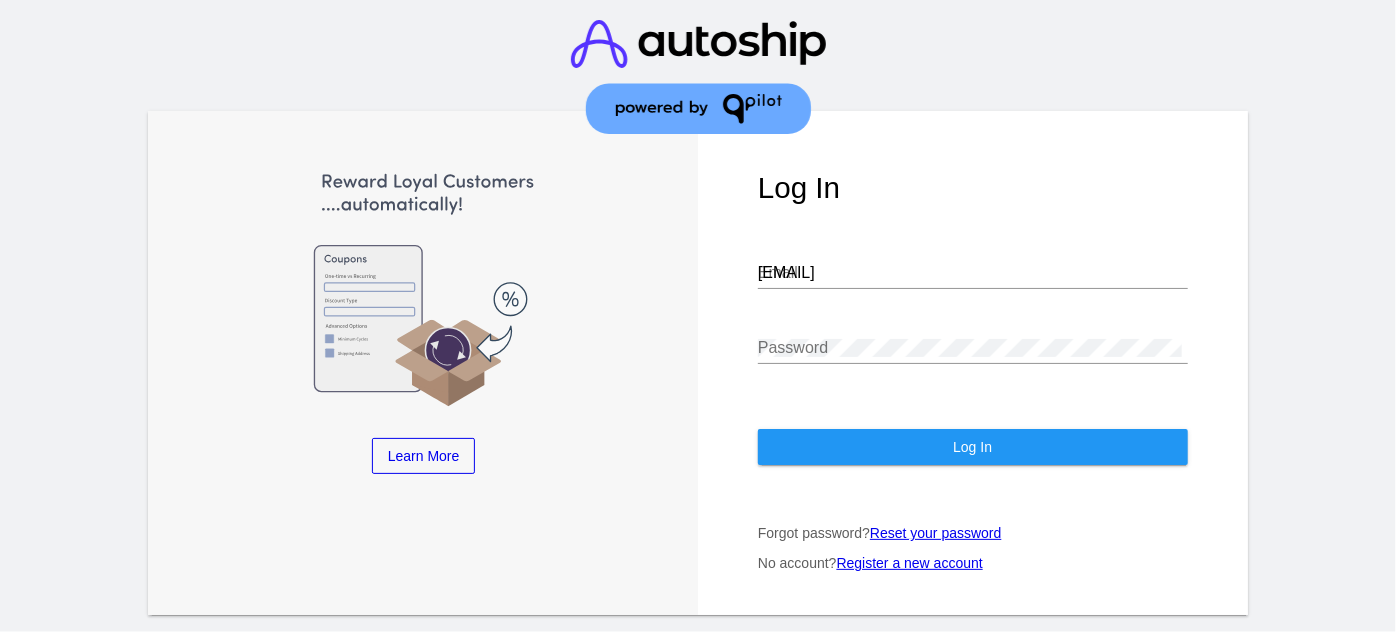 click on "[EMAIL]" at bounding box center [973, 273] 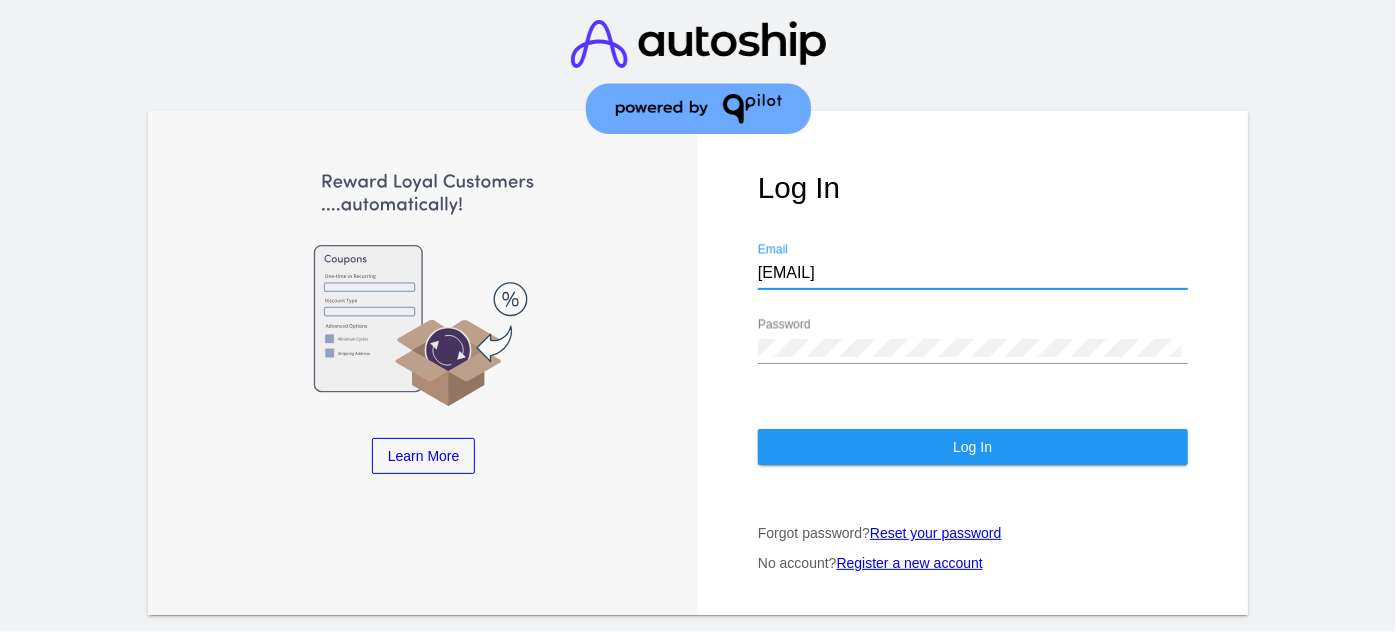 click on "[EMAIL]" at bounding box center [973, 273] 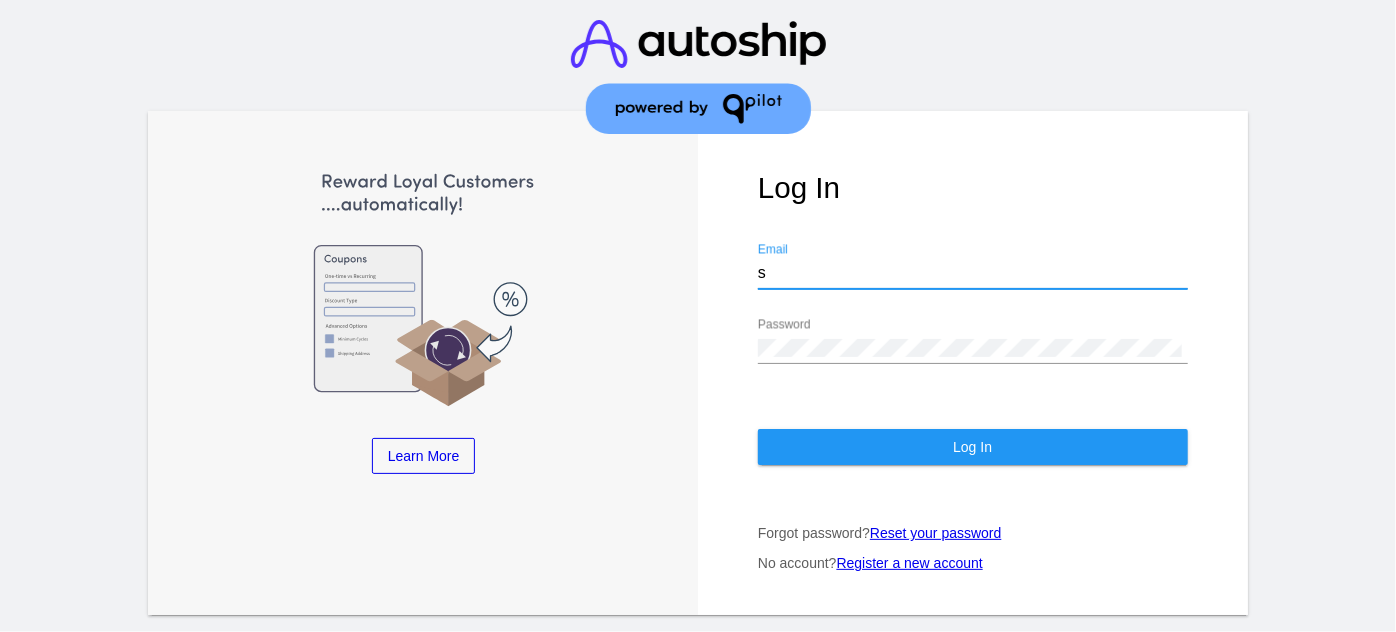 type on "[EMAIL]" 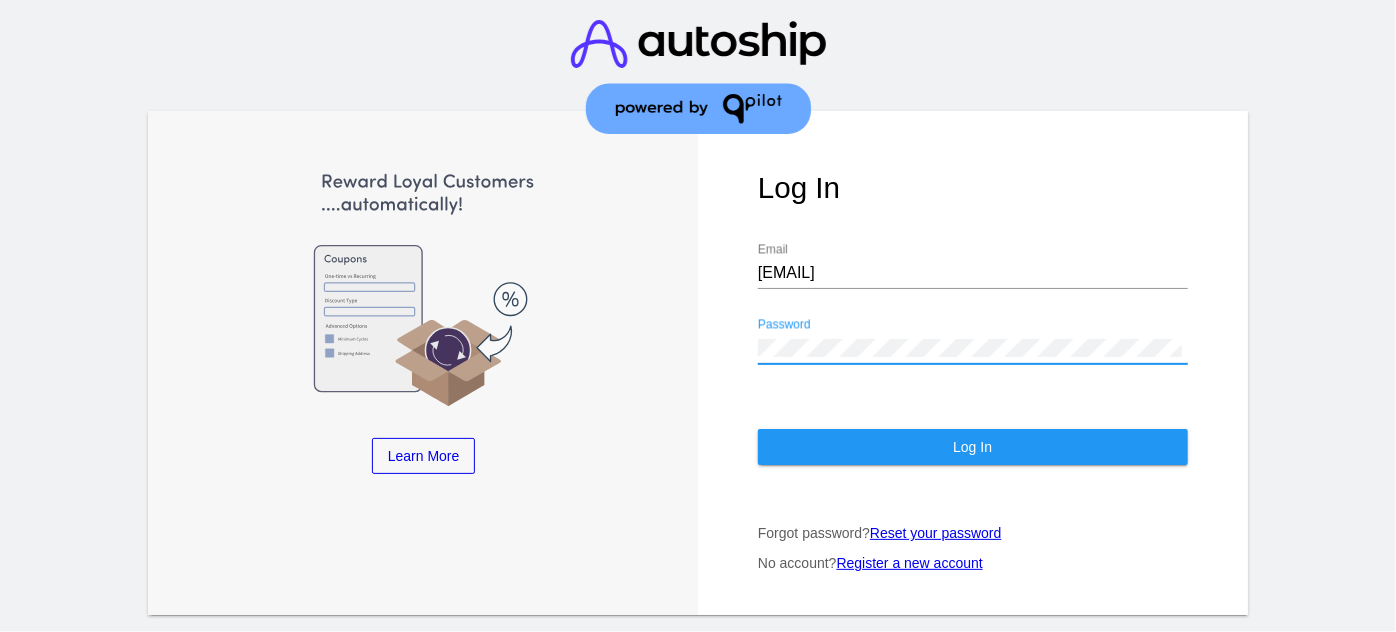click on "Log In" at bounding box center [973, 447] 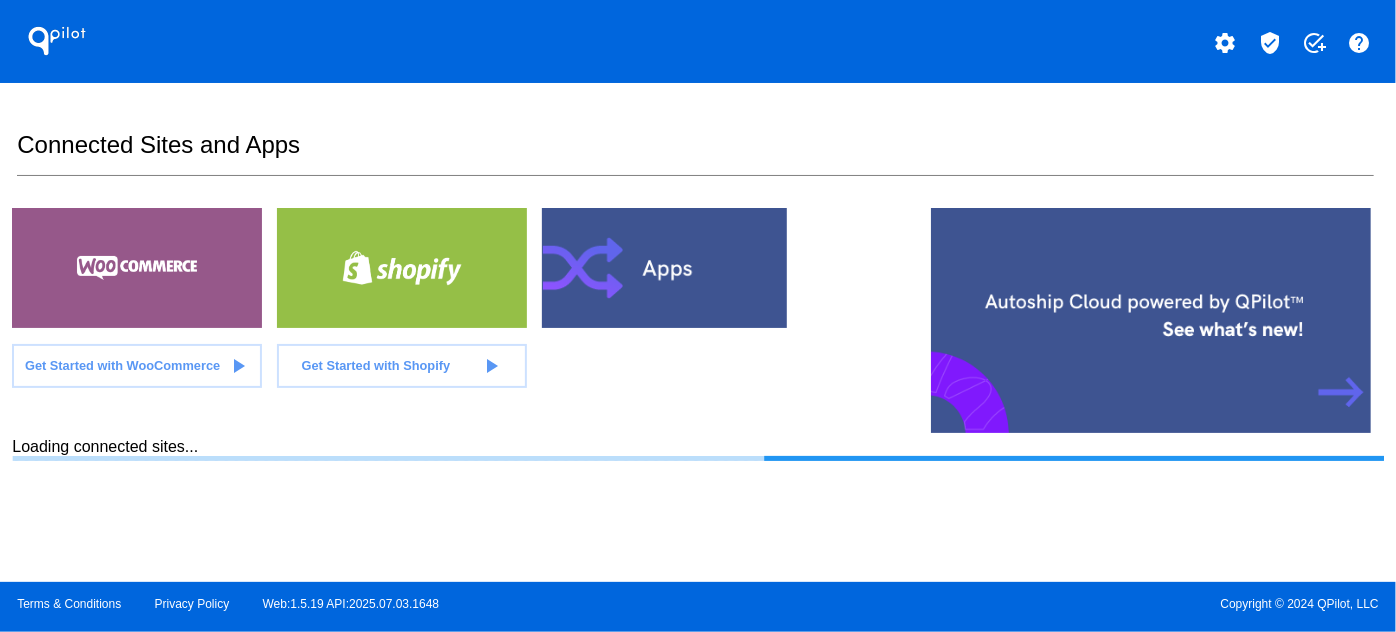 click on "verified_user" at bounding box center [1270, 41] 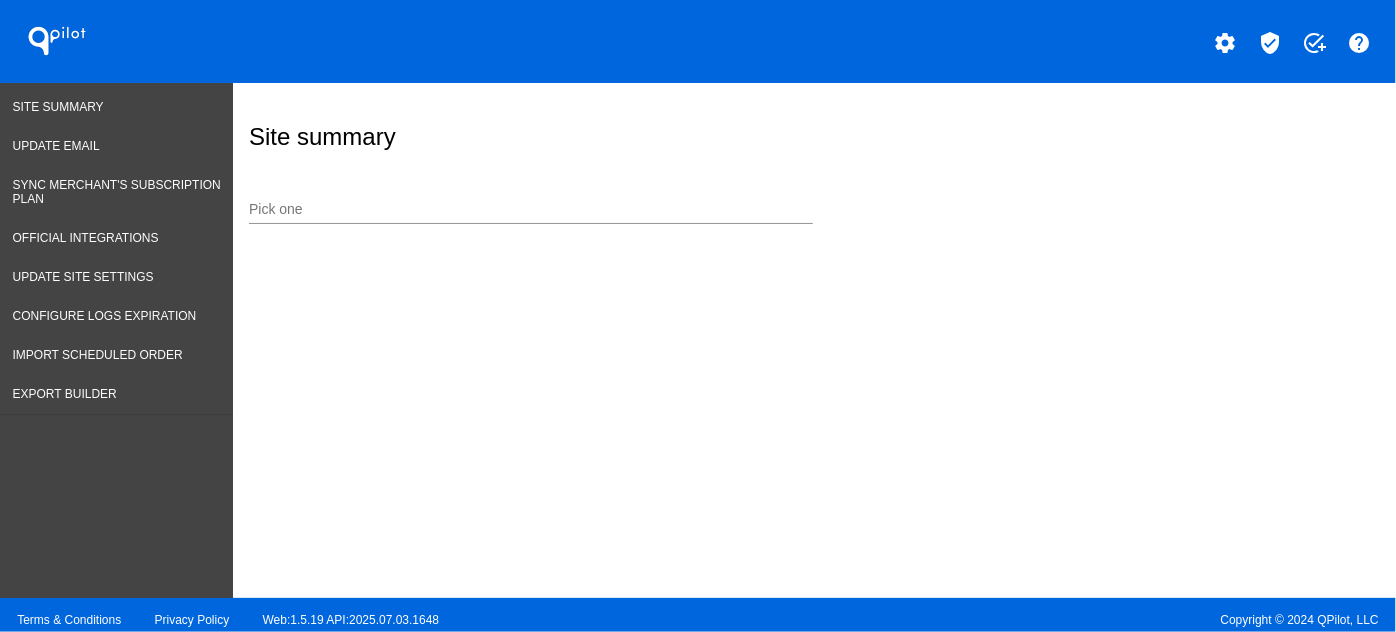 click on "Pick one" at bounding box center (530, 204) 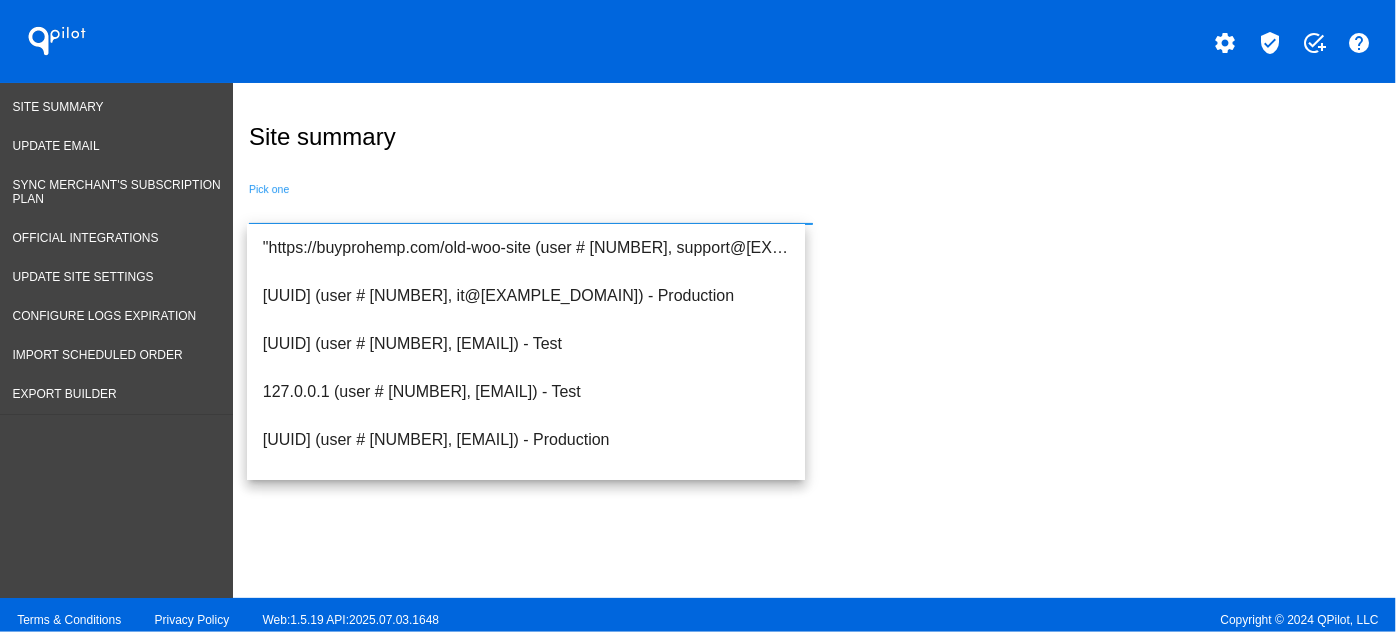 click on "Pick one" at bounding box center [530, 210] 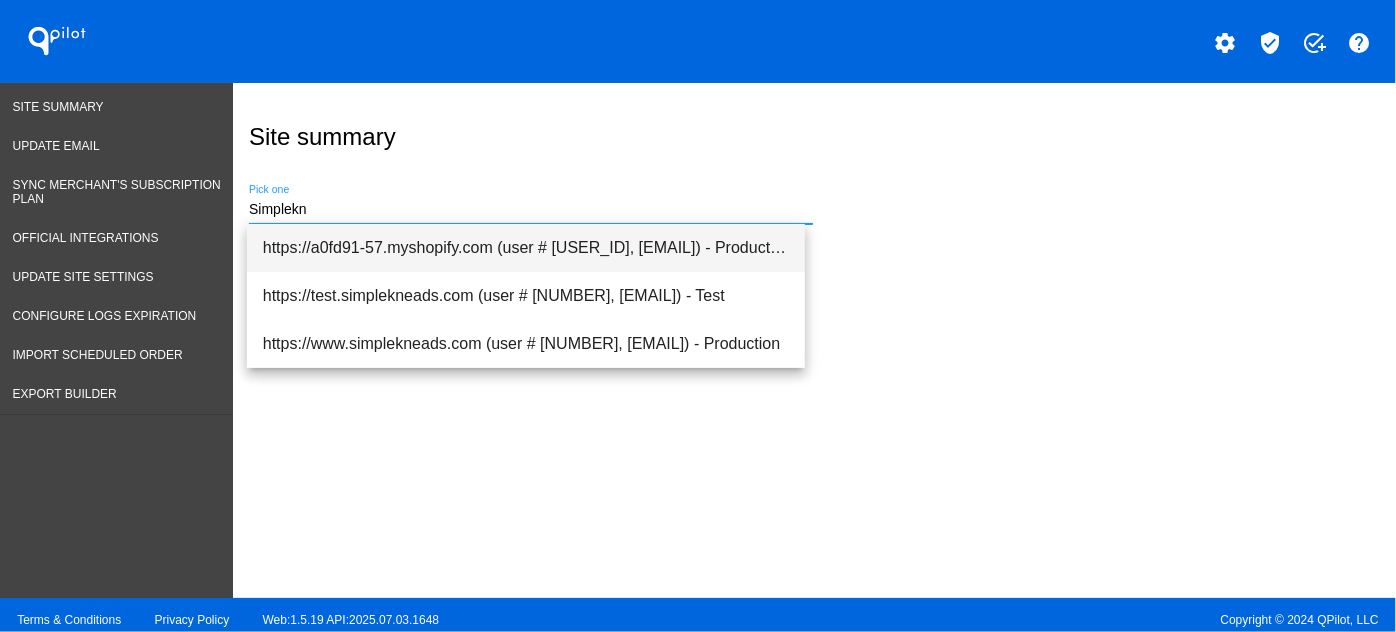 type on "Simplekn" 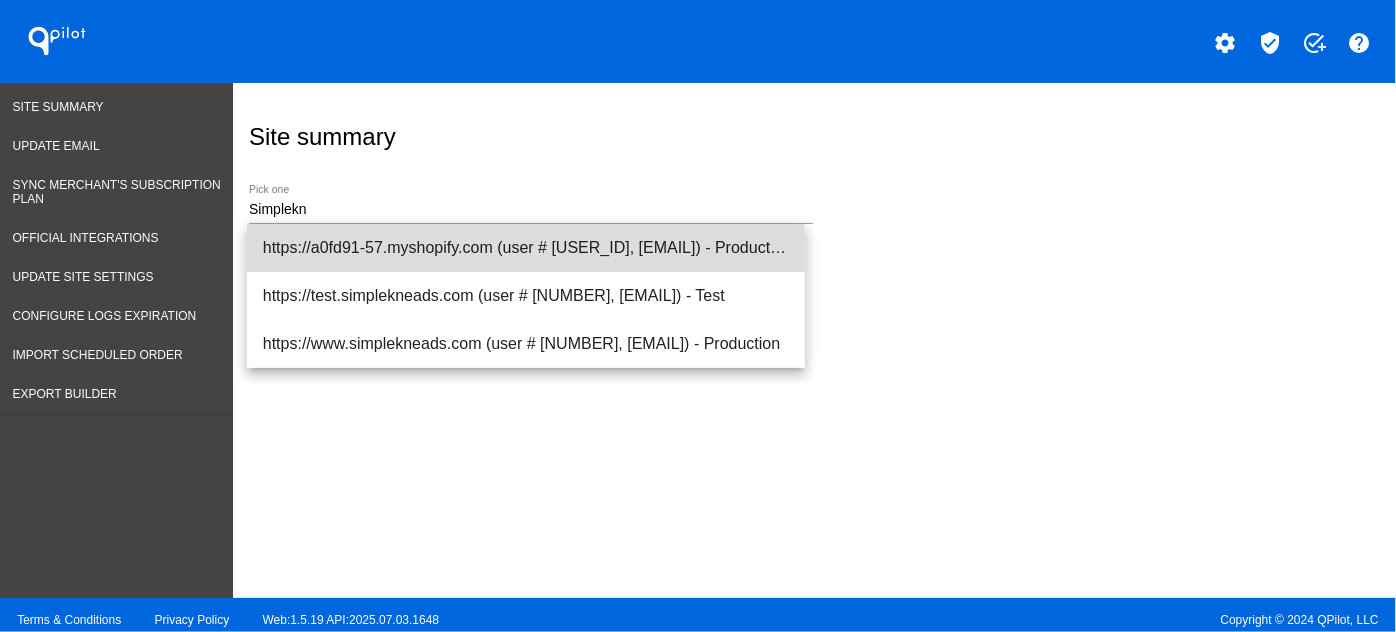 click on "https://a0fd91-57.myshopify.com (user # [USER_ID], [EMAIL]) - Production" at bounding box center (526, 248) 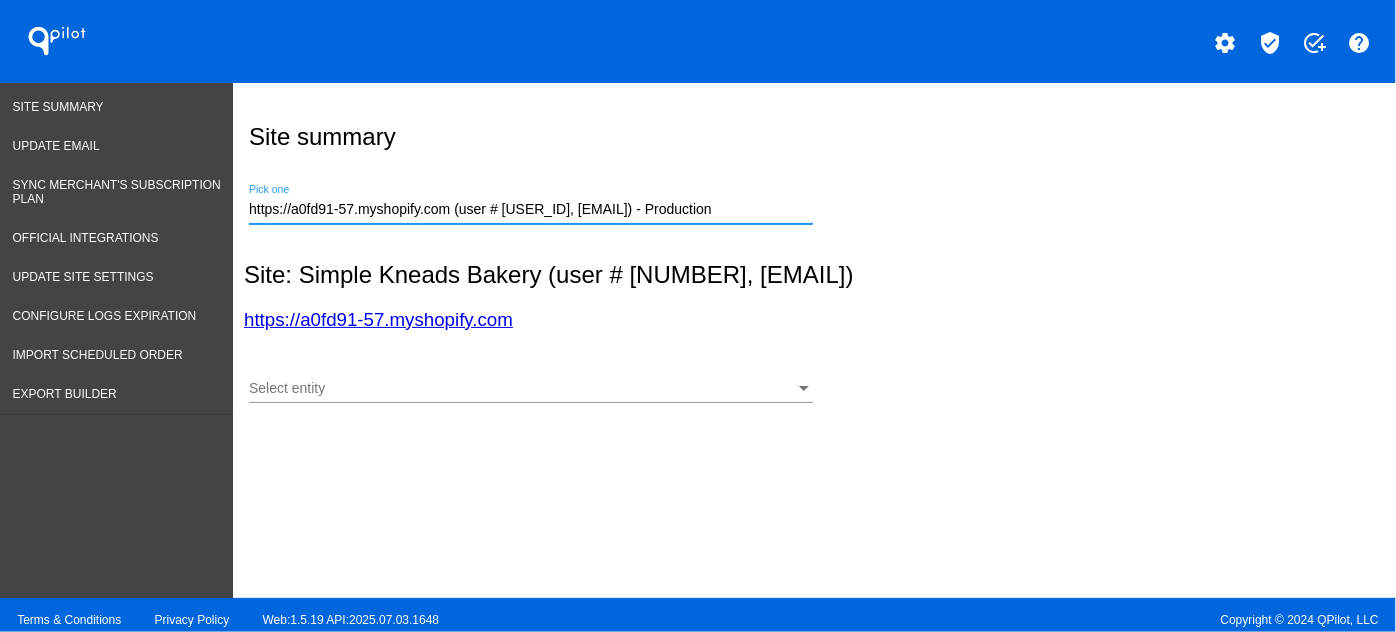 click on "Select entity" at bounding box center (521, 389) 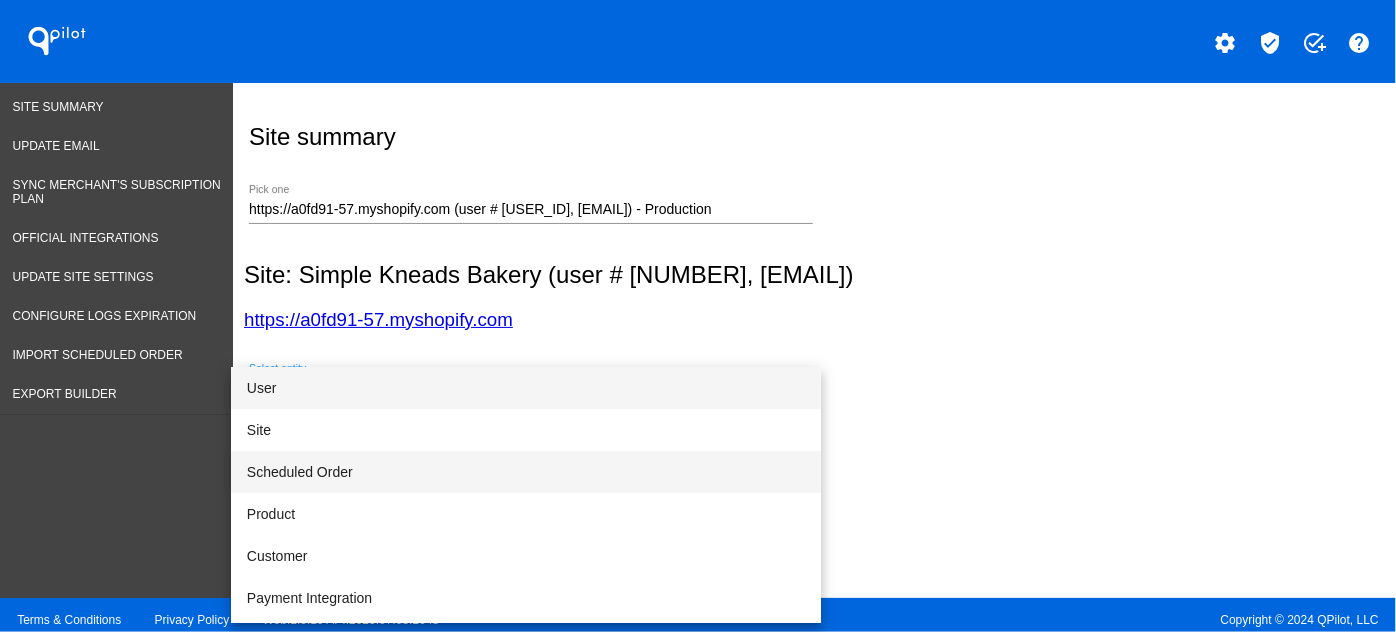 click on "Scheduled Order" at bounding box center (526, 472) 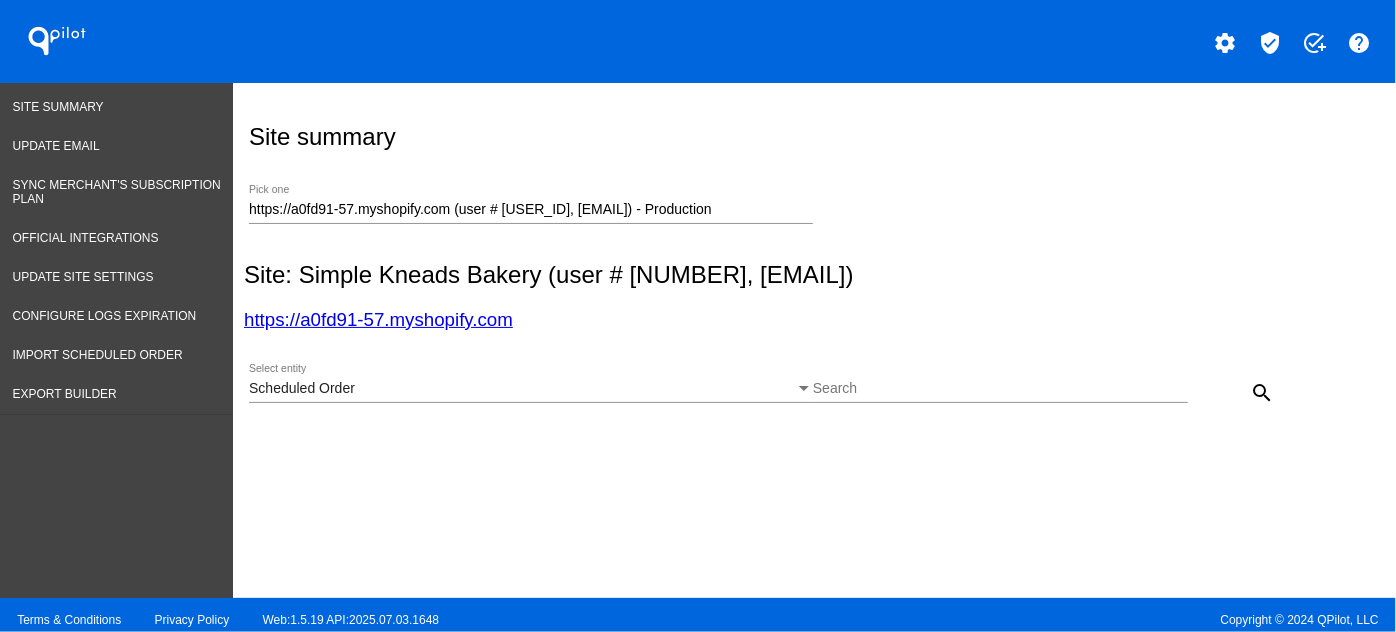 click on "Scheduled Order
Select entity" at bounding box center [530, 383] 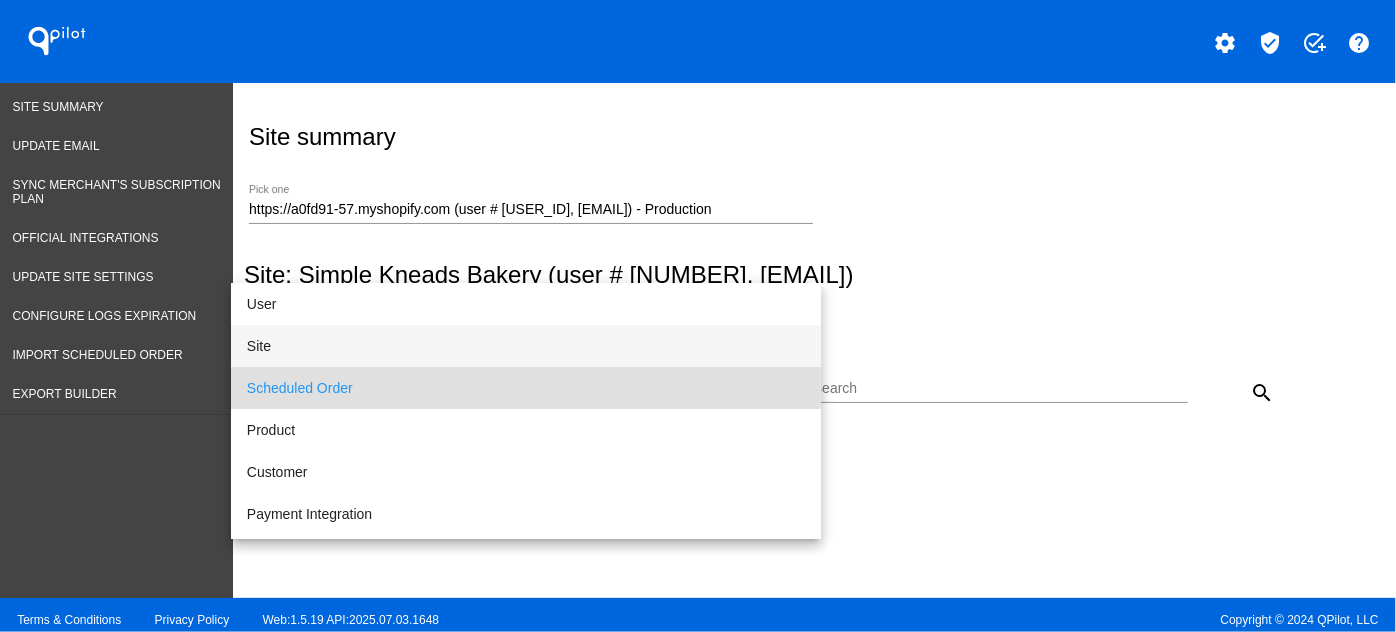 click on "Site" at bounding box center [526, 346] 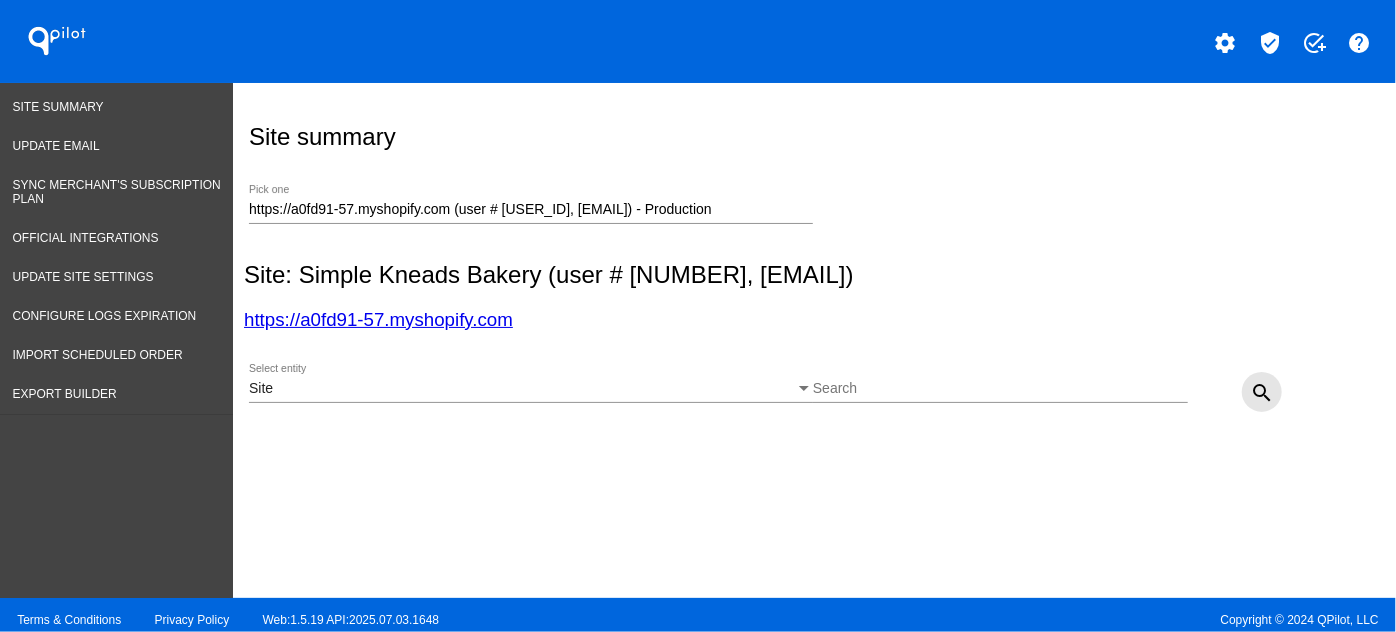 click on "search" at bounding box center (1262, 392) 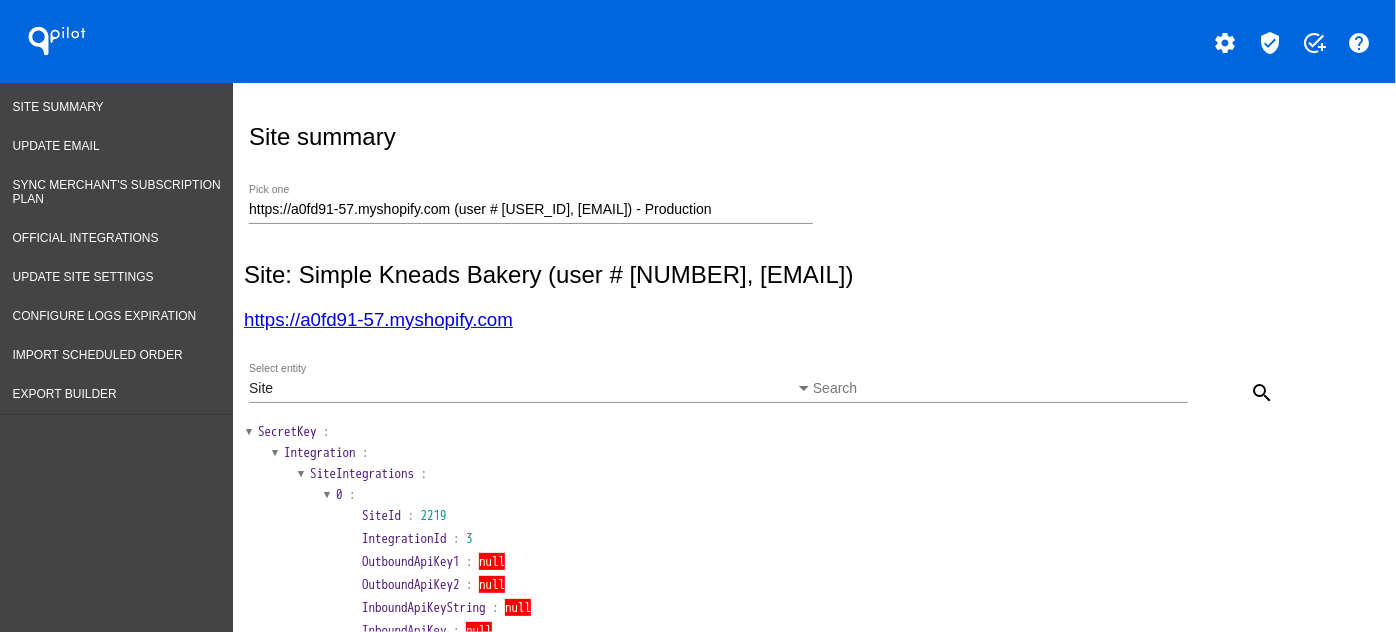 click on "SecretKey
:
SiteIntegrations
:
0
:
SiteId
:
[NUMBER]
IntegrationId
:
[NUMBER]
OutboundApiKey1
:
null
OutboundApiKey2
:
null
InboundApiKeyString
:
null
:  :" at bounding box center (815, 13320) 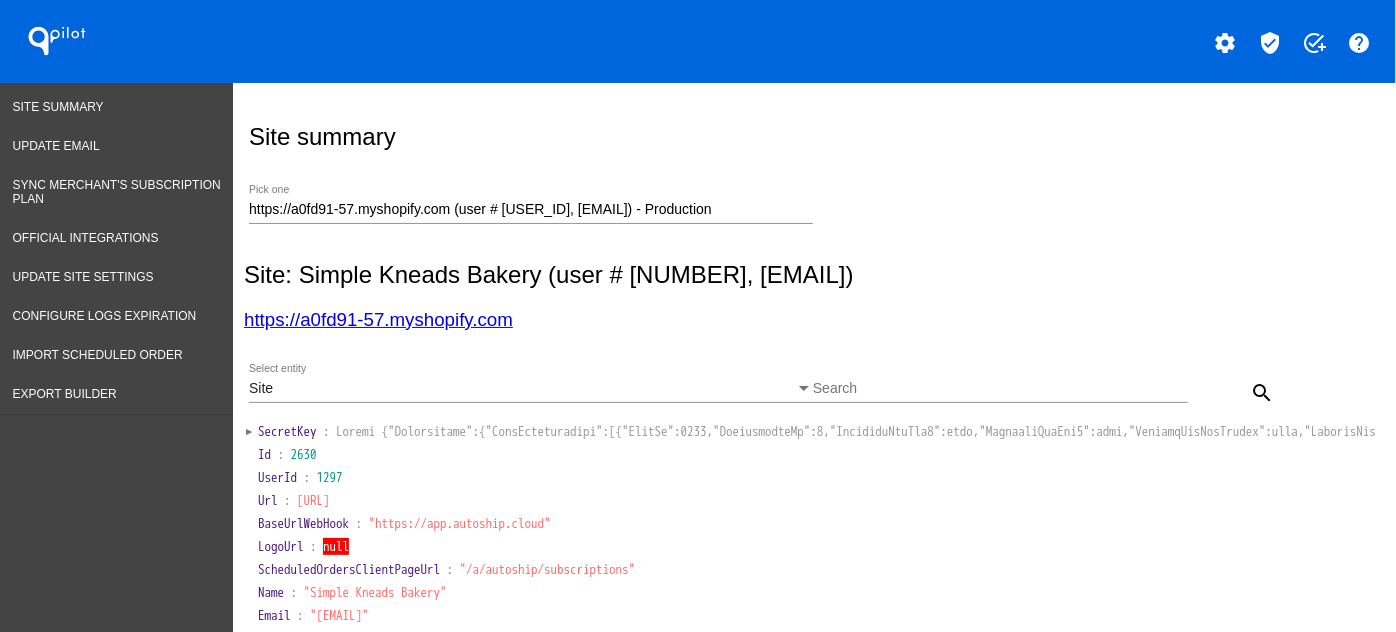 click on "2630" at bounding box center (304, 454) 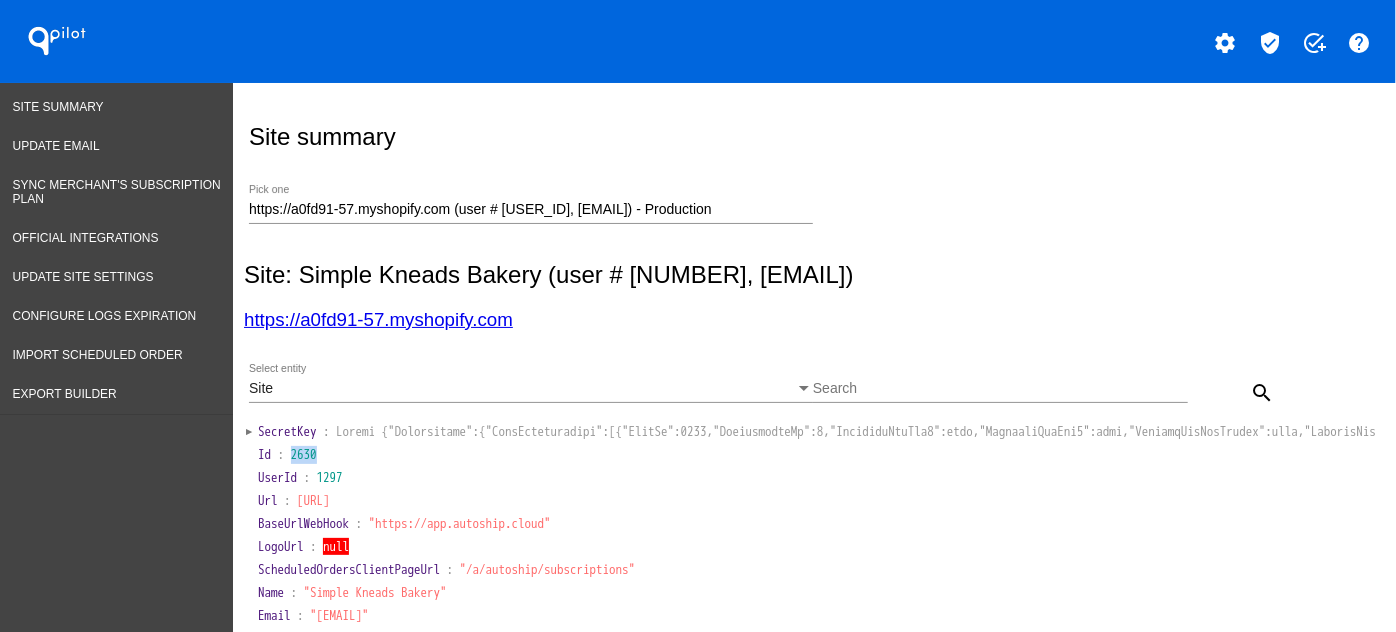 click on "2630" at bounding box center (304, 454) 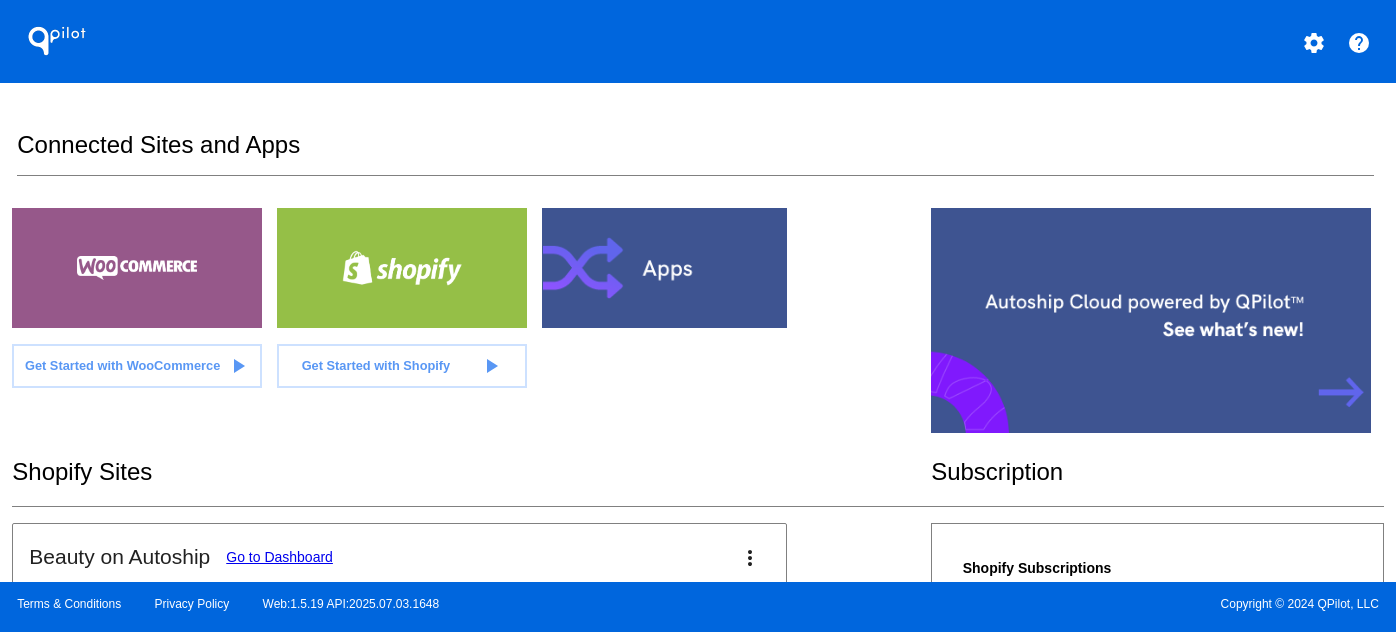 scroll, scrollTop: 0, scrollLeft: 0, axis: both 